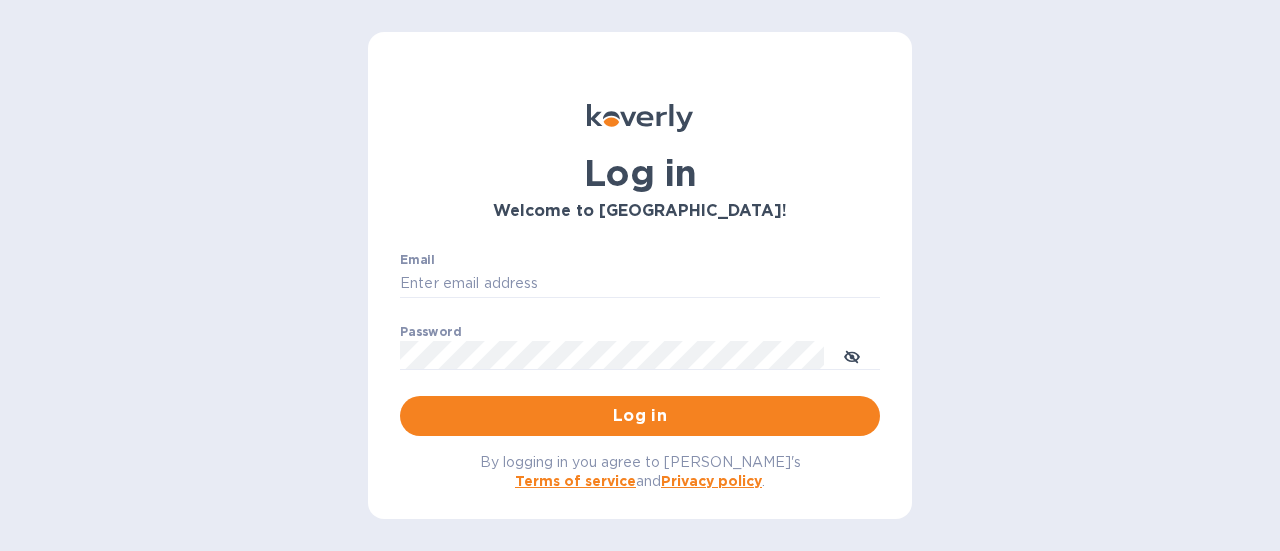 scroll, scrollTop: 0, scrollLeft: 0, axis: both 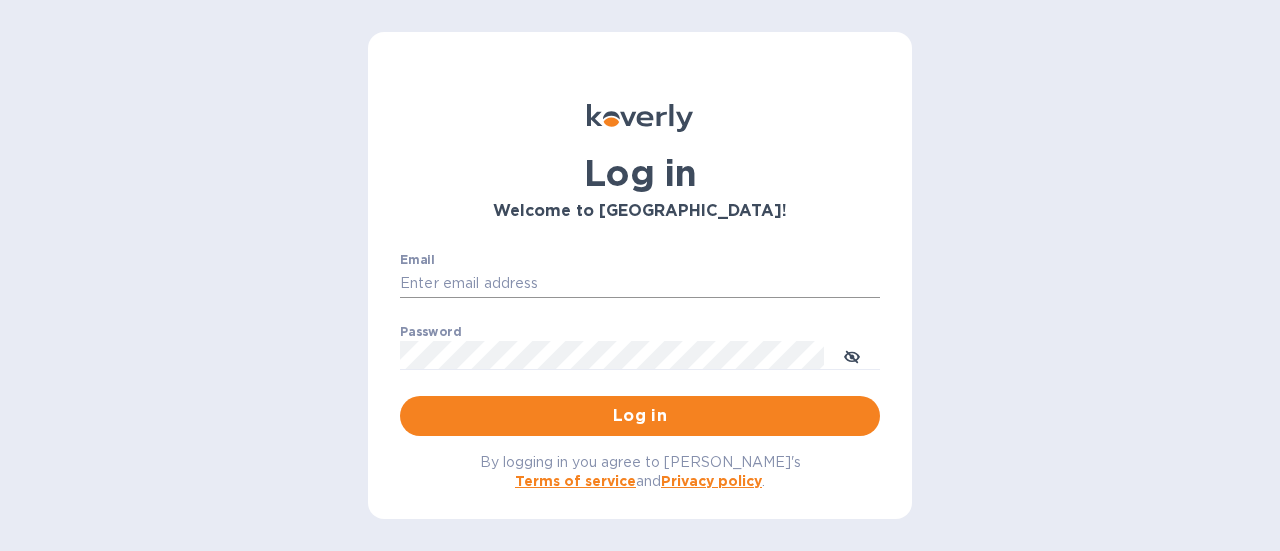 type on "[PERSON_NAME][EMAIL_ADDRESS][DOMAIN_NAME]" 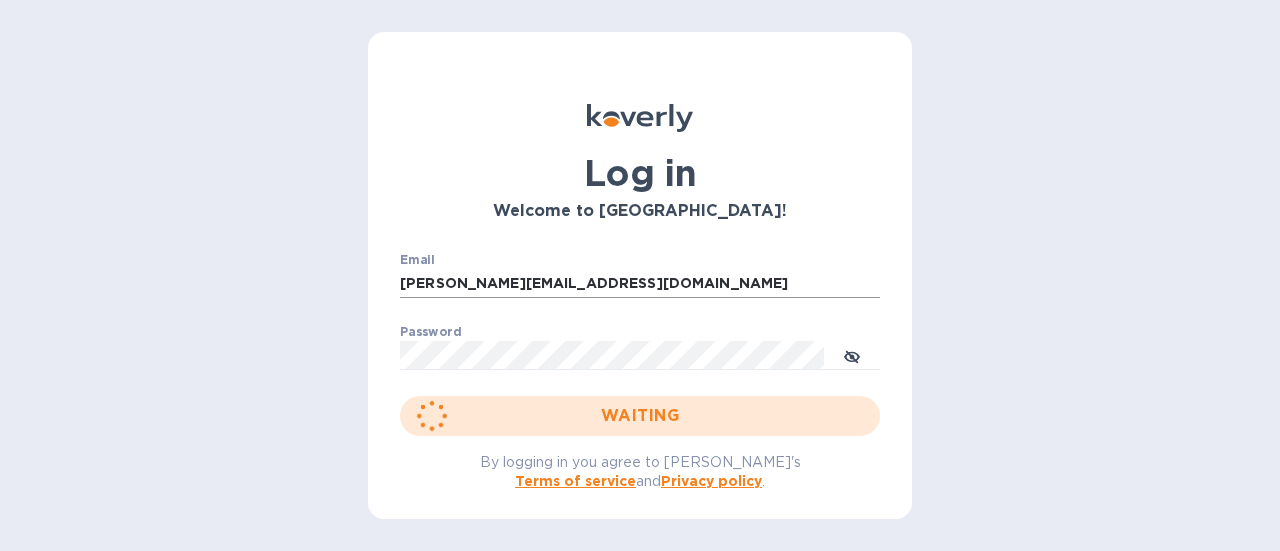 click on "[PERSON_NAME][EMAIL_ADDRESS][DOMAIN_NAME]" at bounding box center (640, 284) 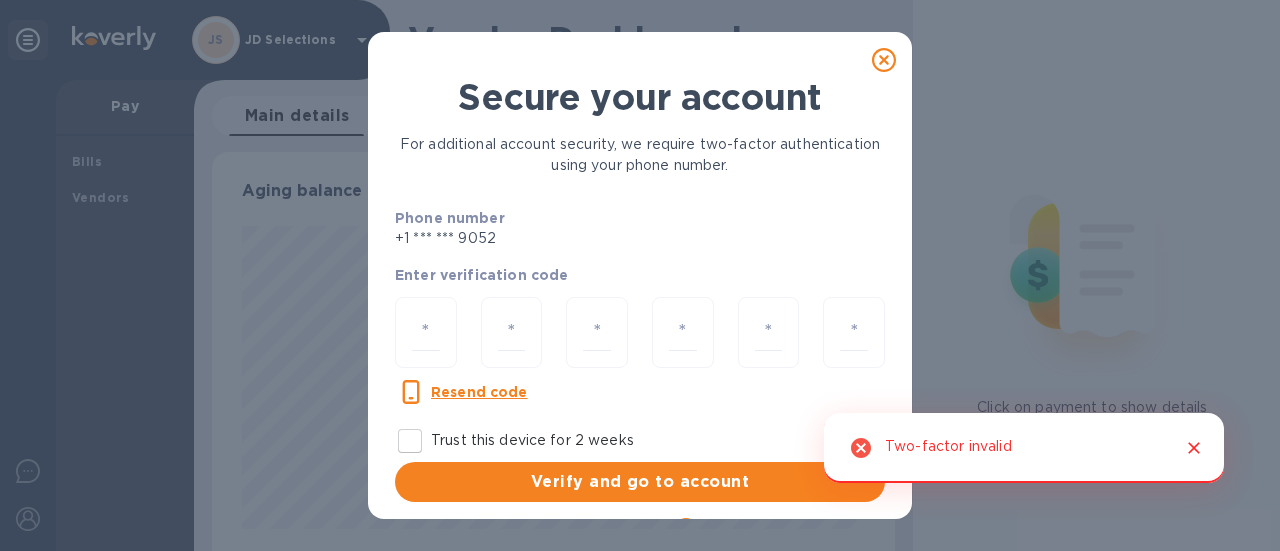 scroll, scrollTop: 999568, scrollLeft: 999325, axis: both 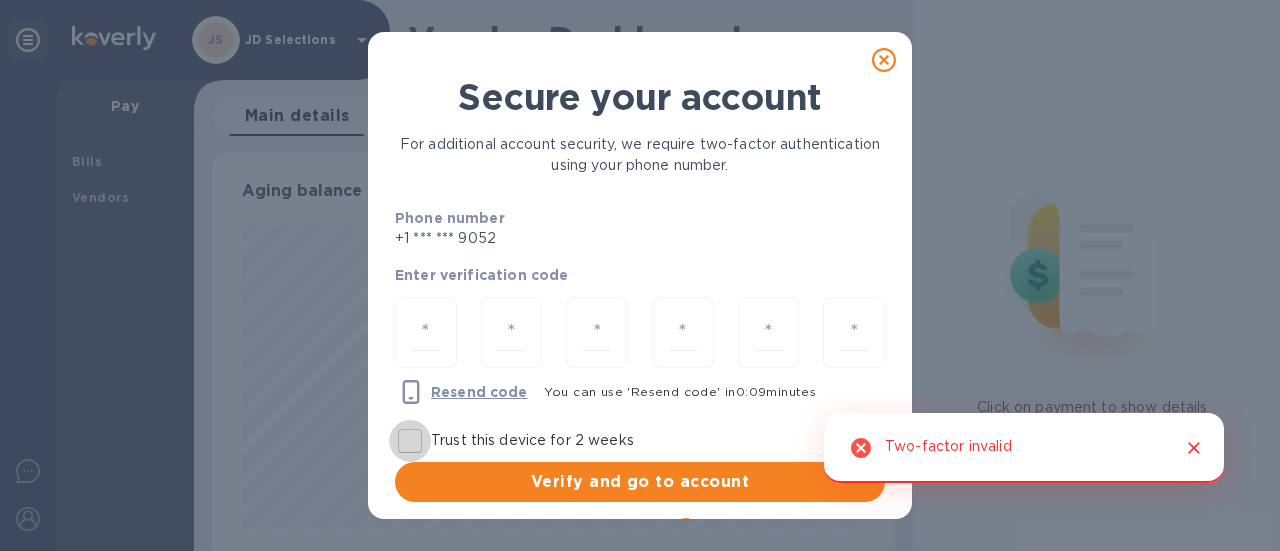 click on "Trust this device for 2 weeks" at bounding box center [410, 441] 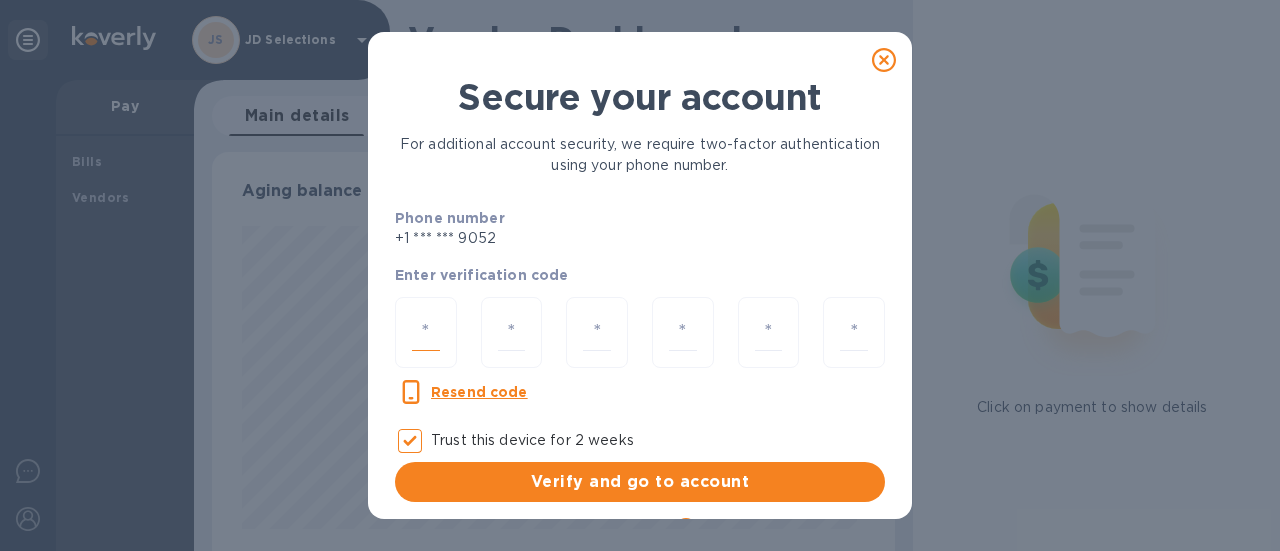 click at bounding box center [426, 332] 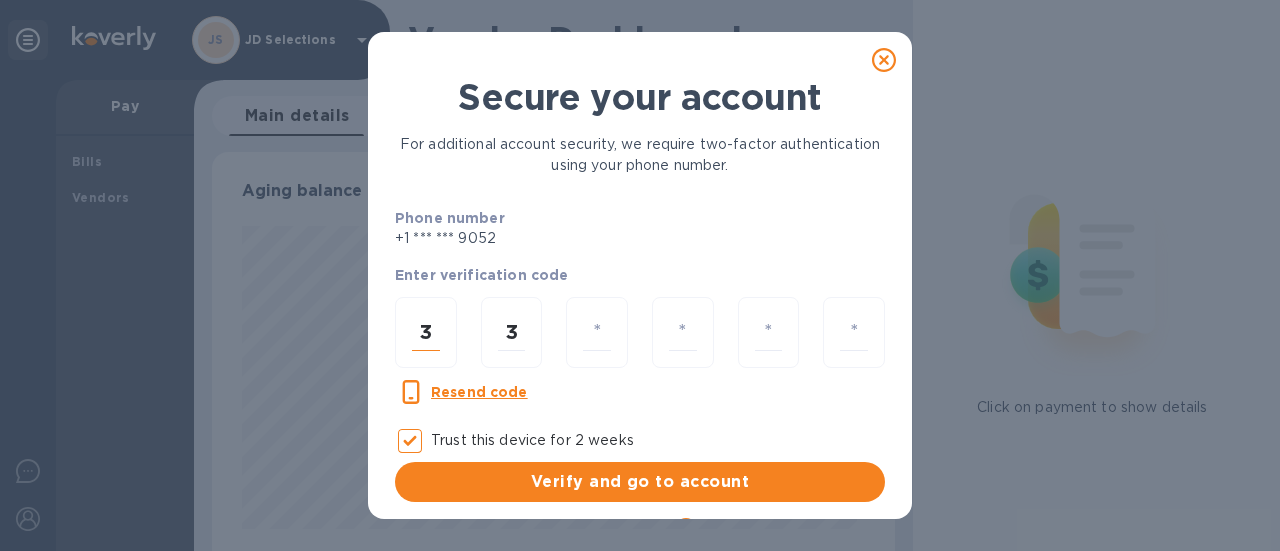 type on "9" 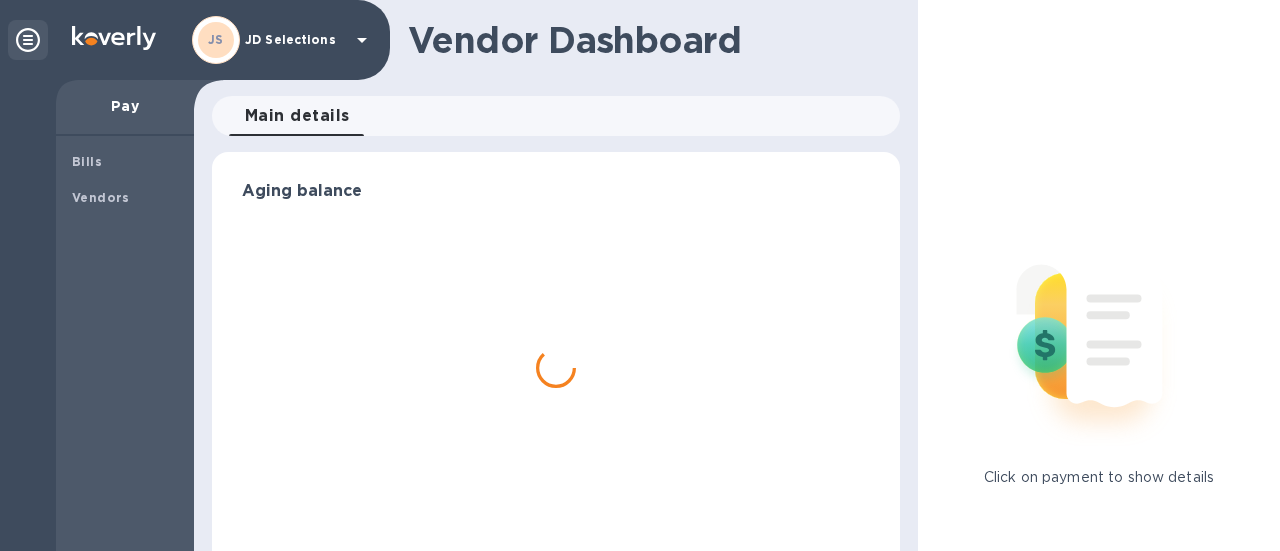 scroll, scrollTop: 0, scrollLeft: 0, axis: both 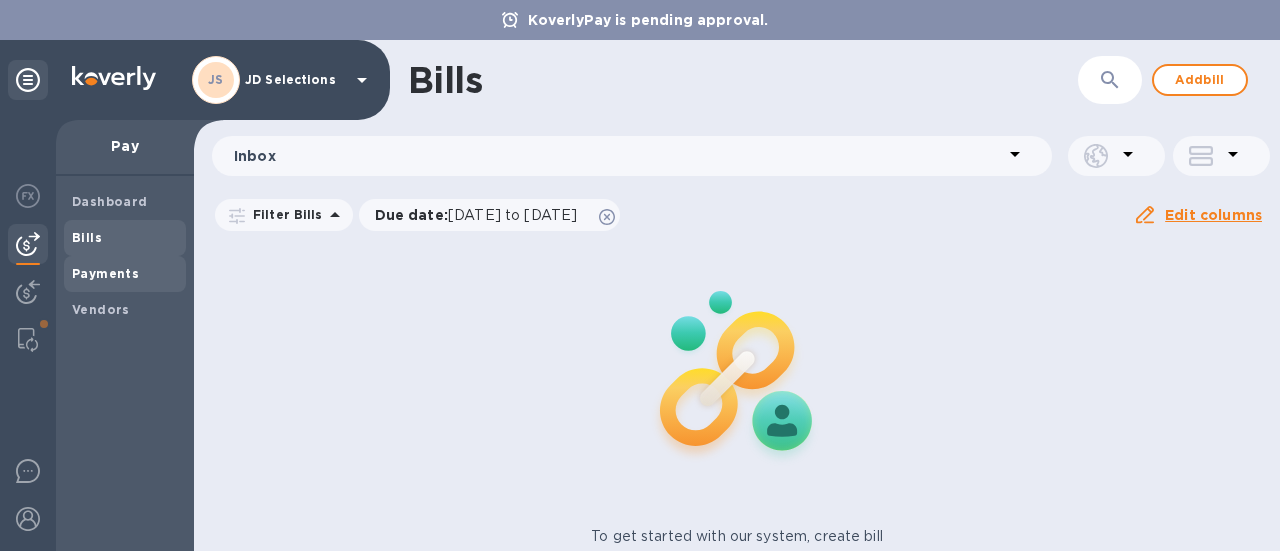 click on "Payments" at bounding box center (125, 274) 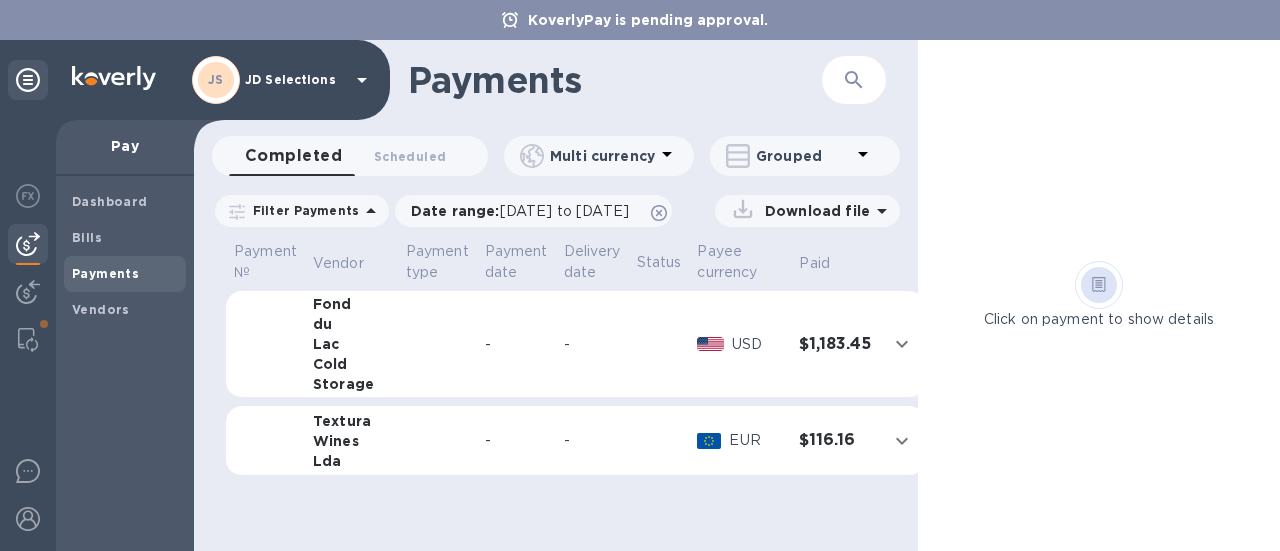 scroll, scrollTop: 0, scrollLeft: 8, axis: horizontal 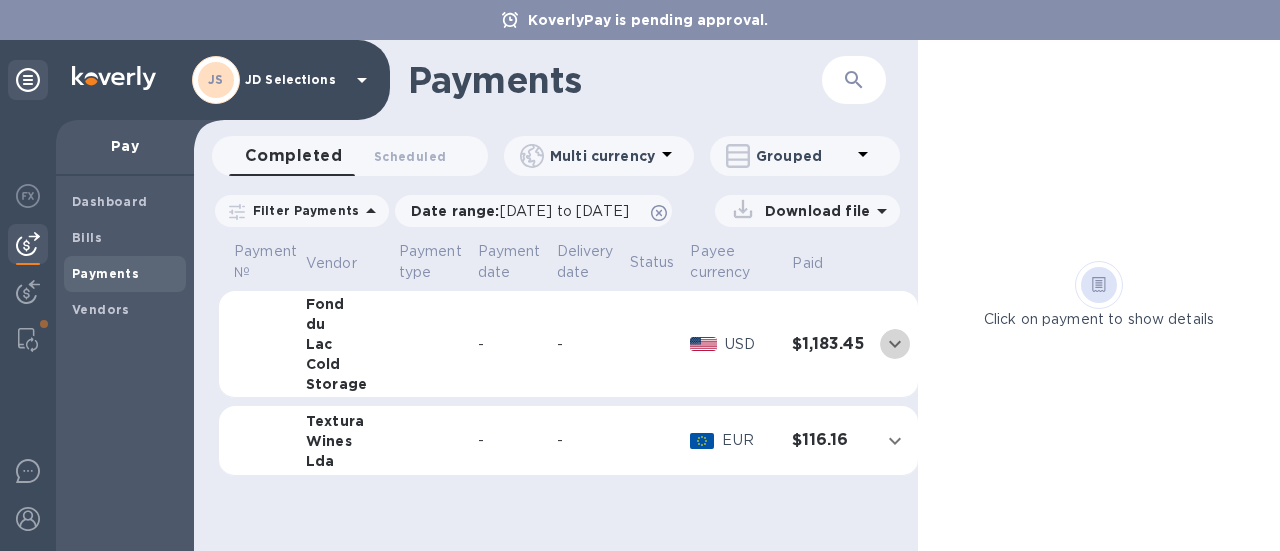 click 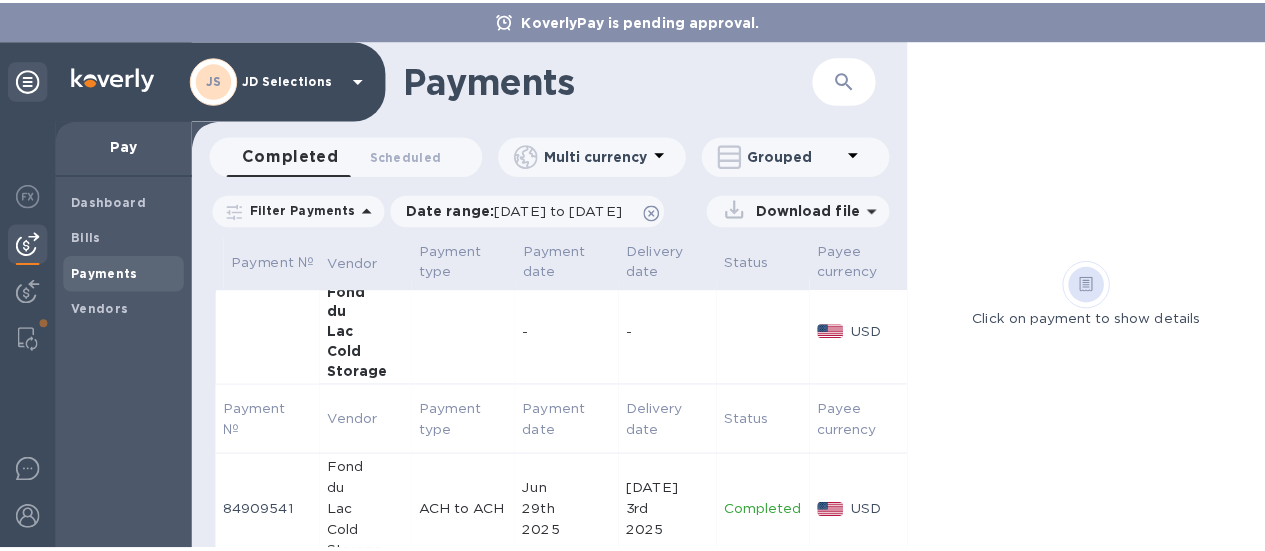 scroll, scrollTop: 0, scrollLeft: 8, axis: horizontal 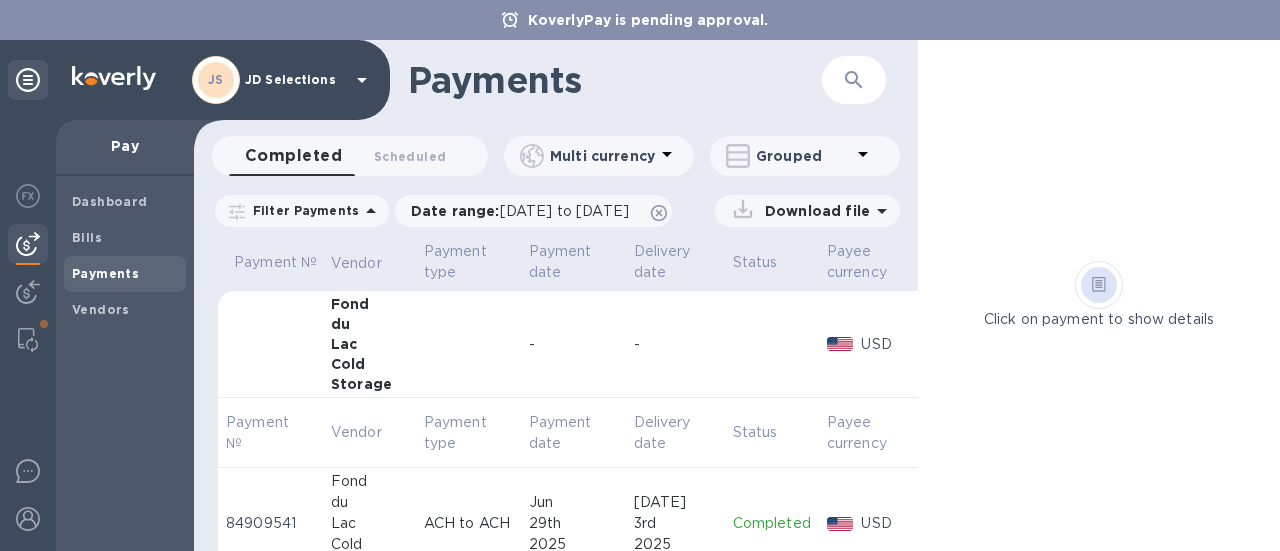 click at bounding box center (772, 344) 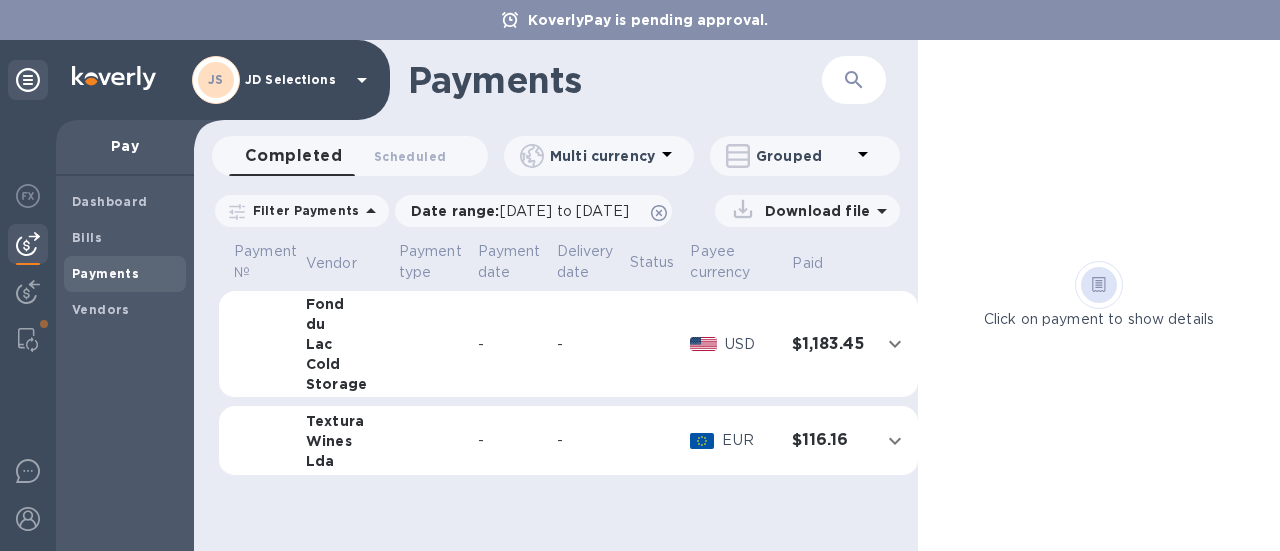 click at bounding box center [430, 344] 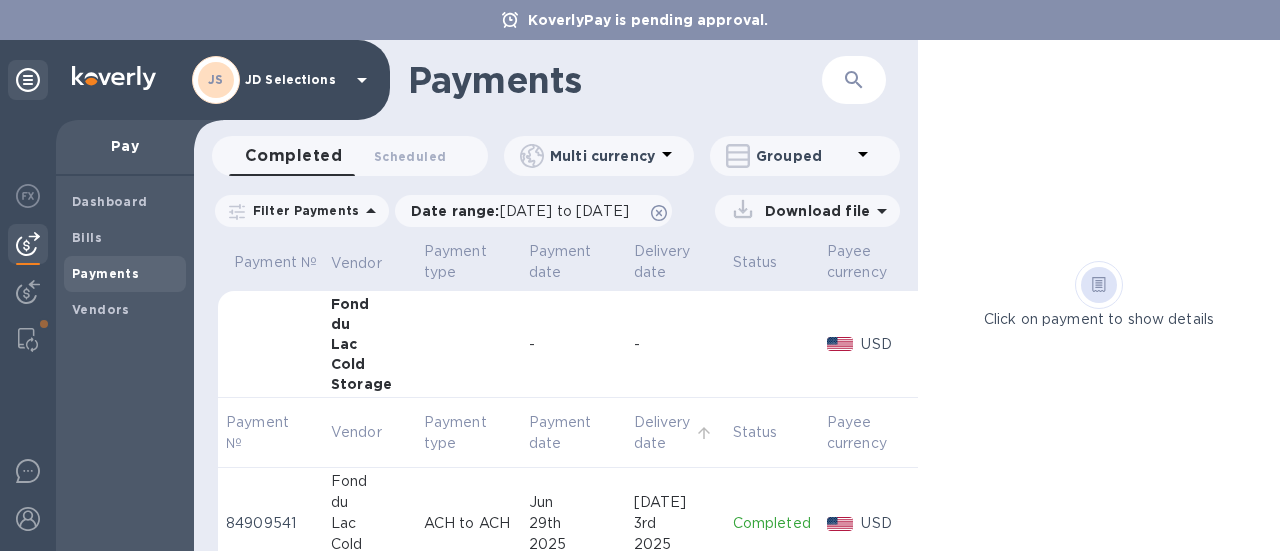 click 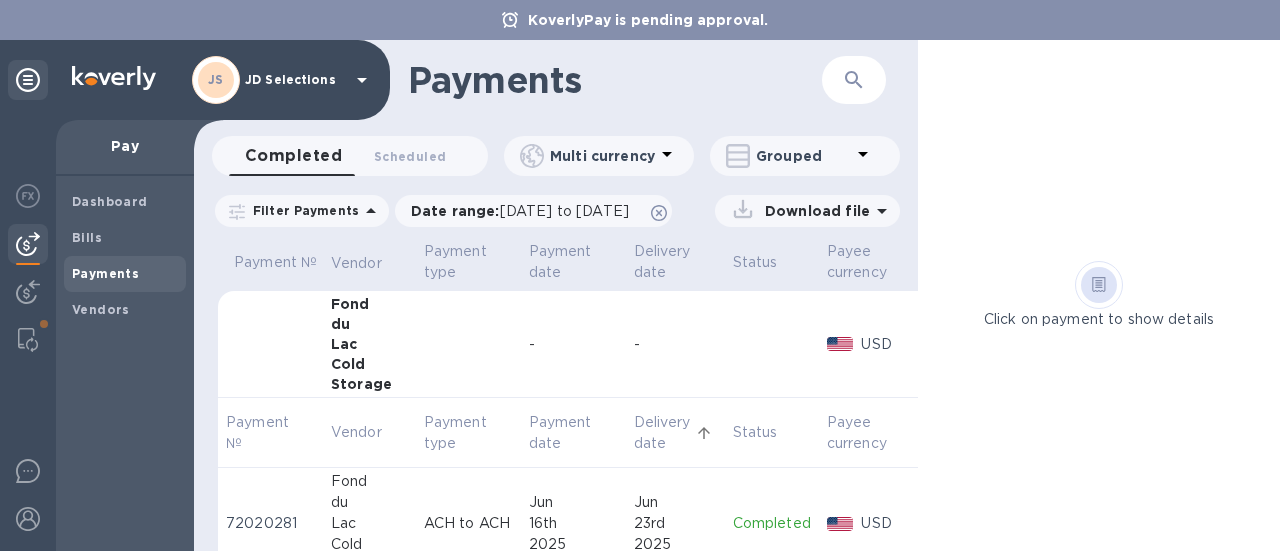 click 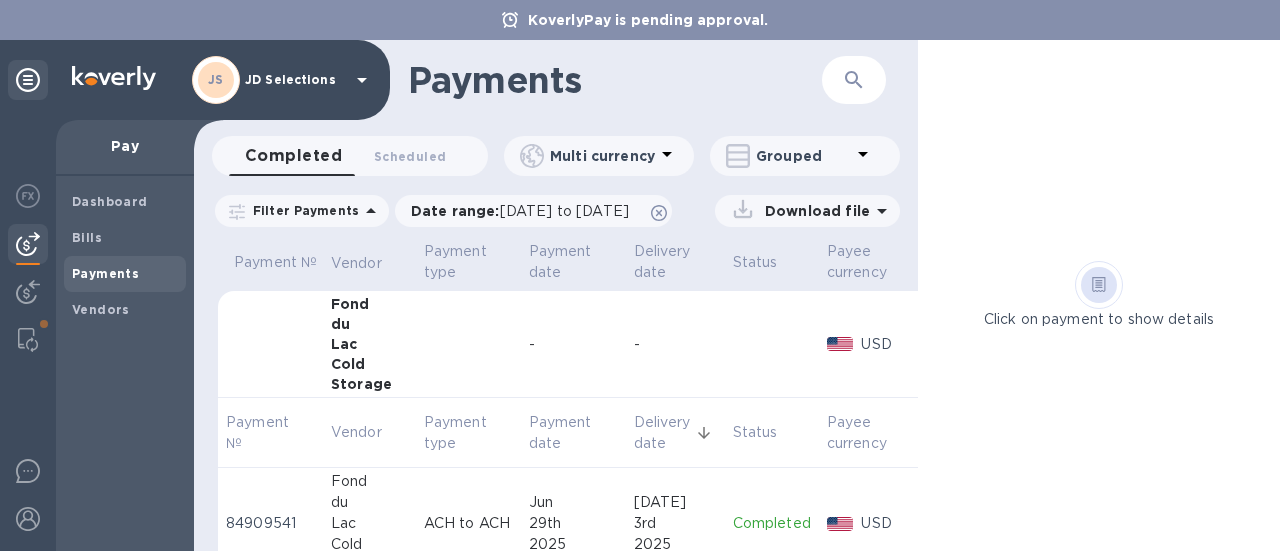click on "Completed" at bounding box center (772, 524) 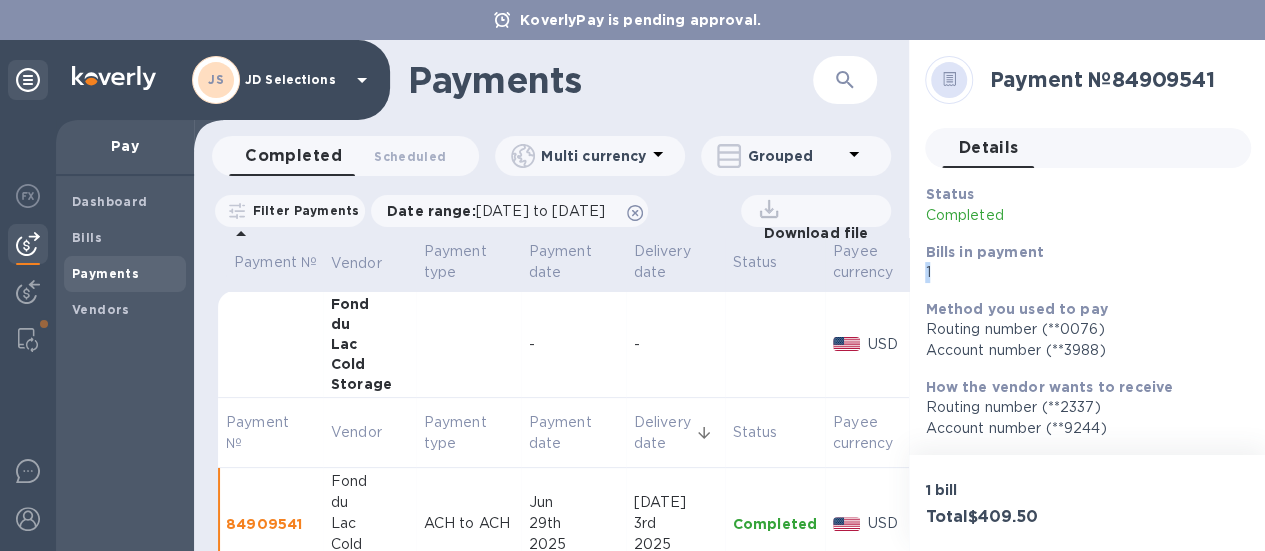 scroll, scrollTop: 0, scrollLeft: 2, axis: horizontal 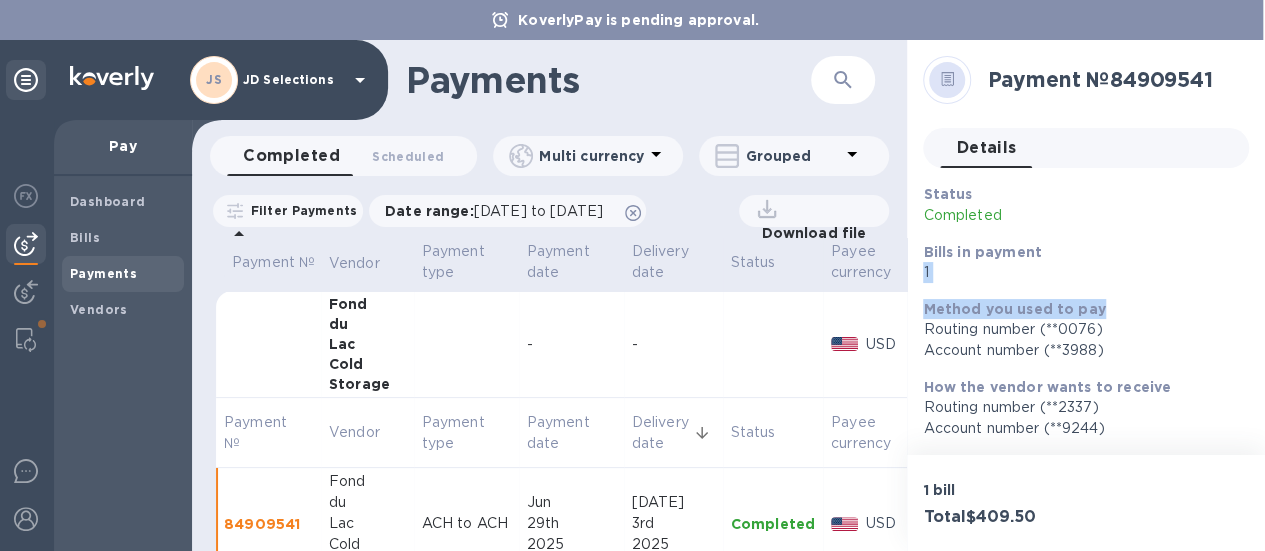 drag, startPoint x: 1255, startPoint y: 220, endPoint x: 1257, endPoint y: 295, distance: 75.026665 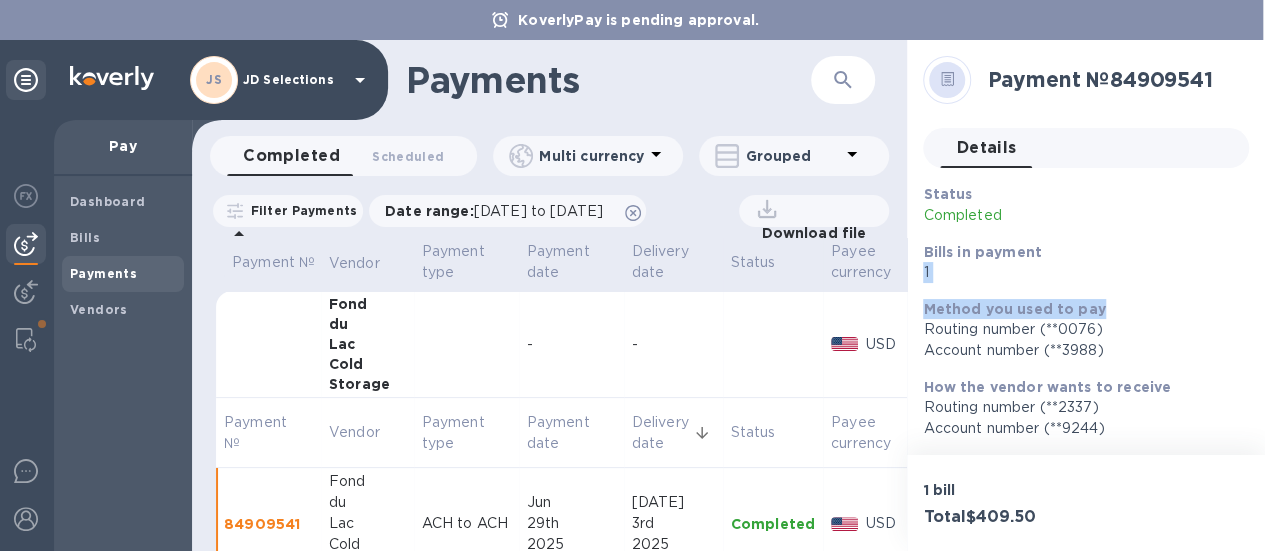 click on "Payment №  84909541 Details 0 Status Completed Bills in payment 1 Method you used to pay Routing number (**0076)  Account number (**3988) How the vendor wants to receive Routing number (**2337)  Account number (**9244) Payment date Jun 29 2025 Bills FS Fond du Lac Cold Storage Bill № INV548630 Bill № INV548630 Bill Date Jun 10th 2025 Amount $409.50 Total payment amount $409.50" at bounding box center [1086, 247] 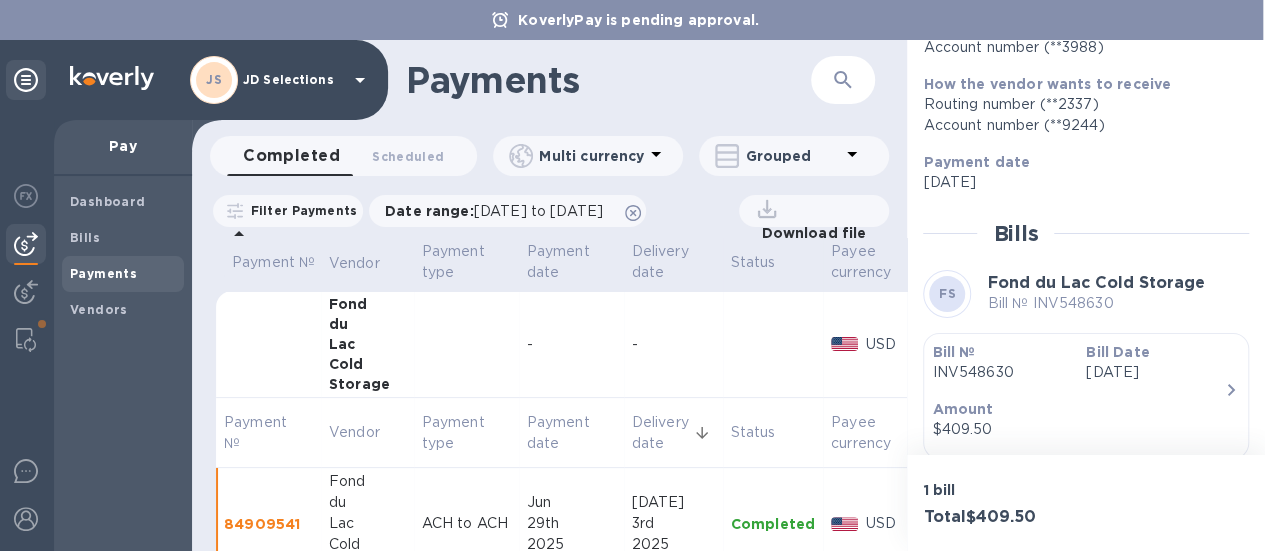 scroll, scrollTop: 337, scrollLeft: 0, axis: vertical 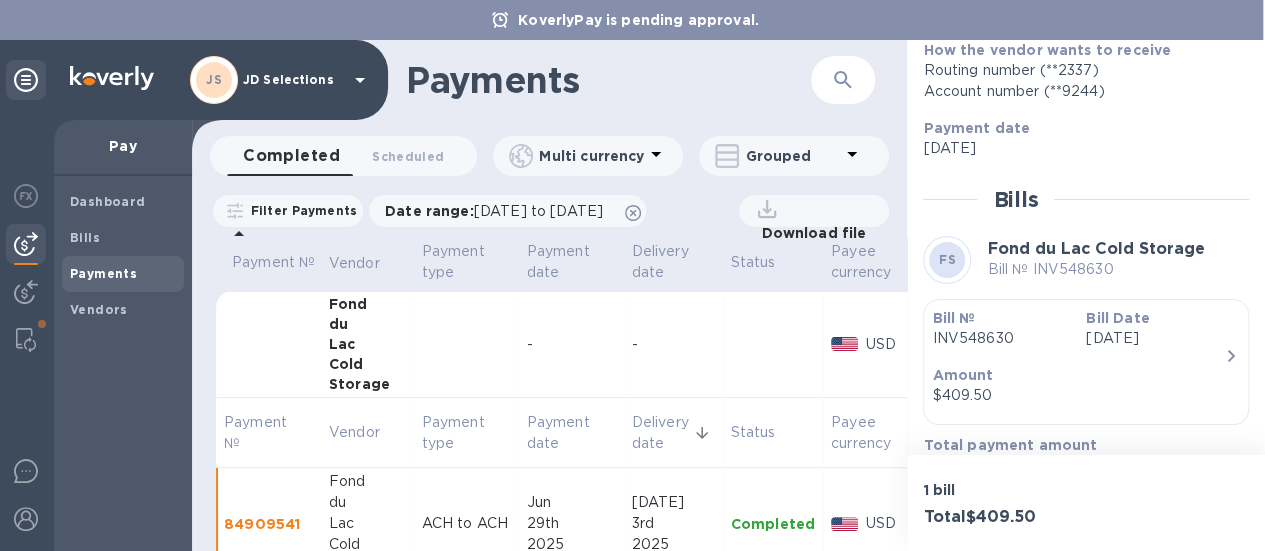 click on "1   bill Total  $409.50" at bounding box center [1086, 503] 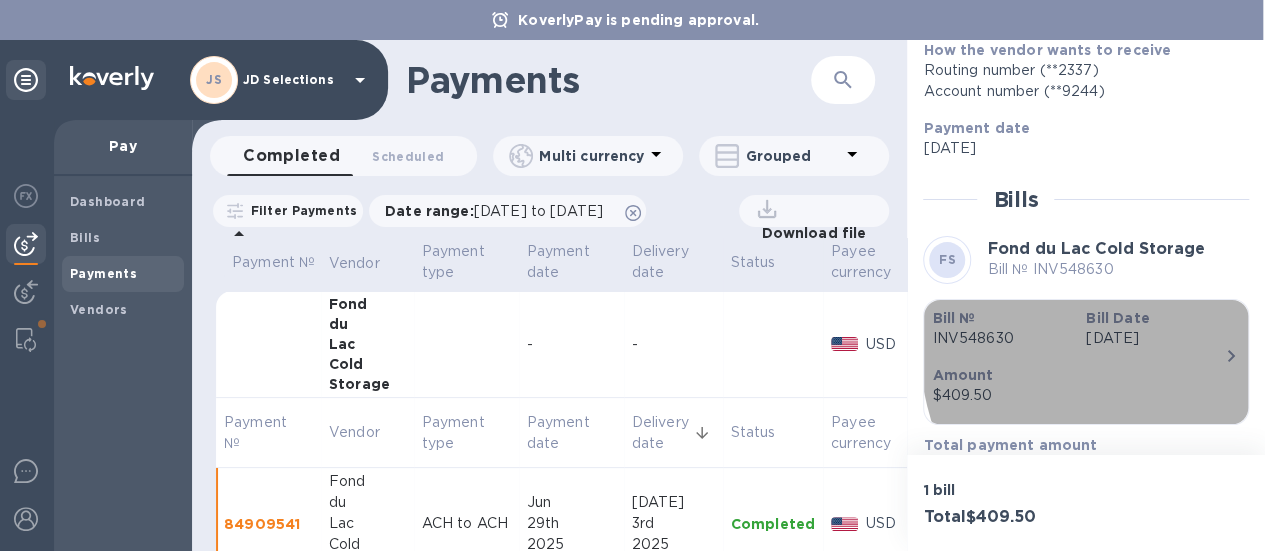 click 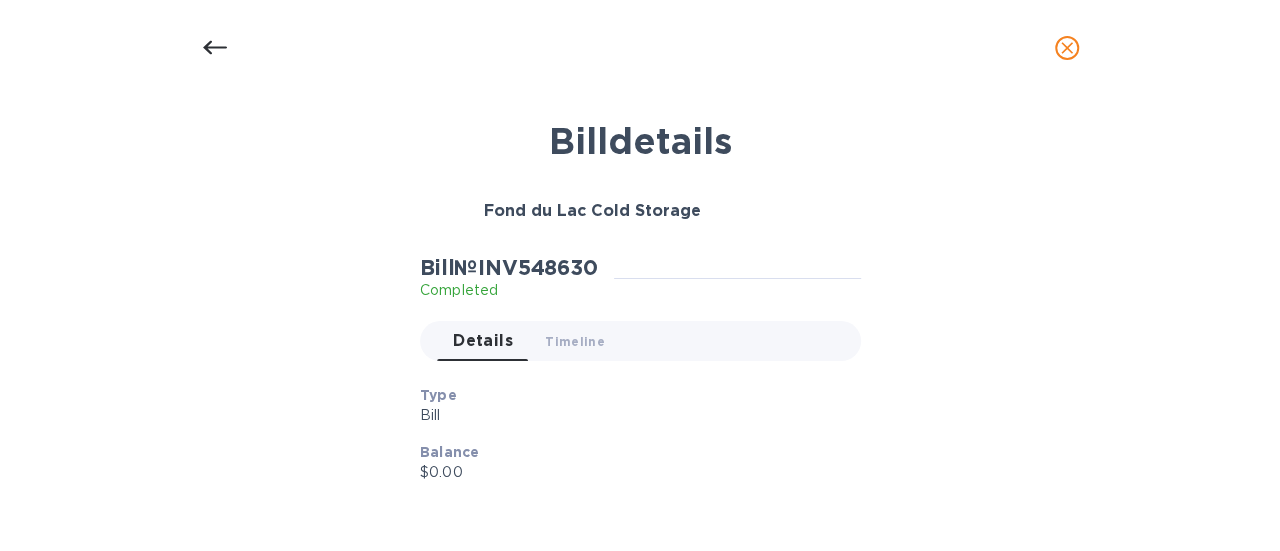 scroll, scrollTop: 0, scrollLeft: 0, axis: both 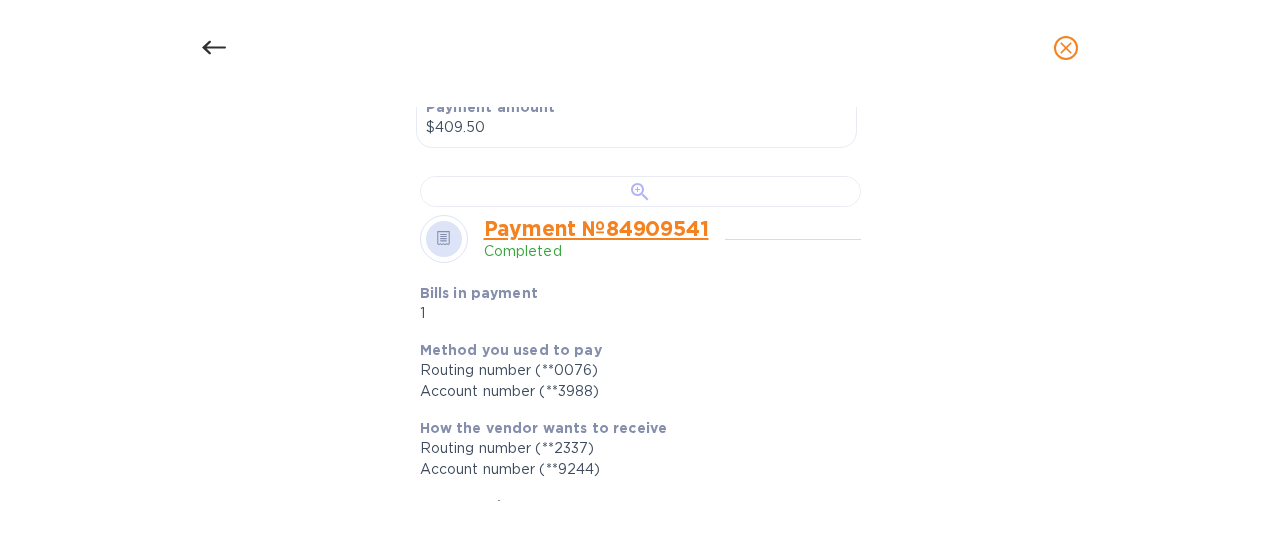 click at bounding box center (640, 191) 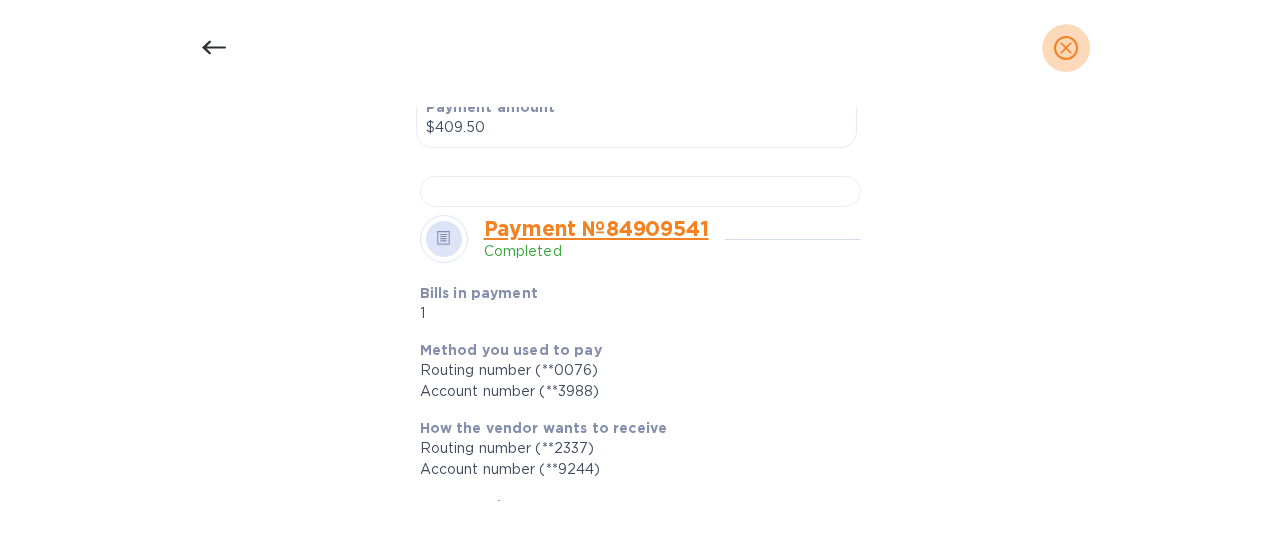 click 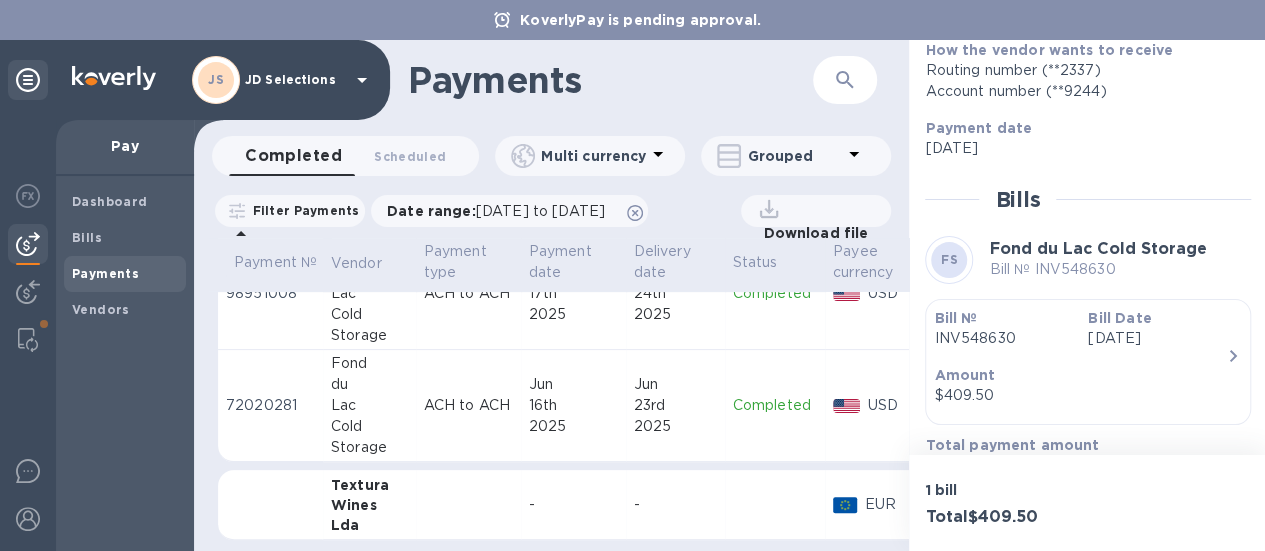 scroll, scrollTop: 474, scrollLeft: 8, axis: both 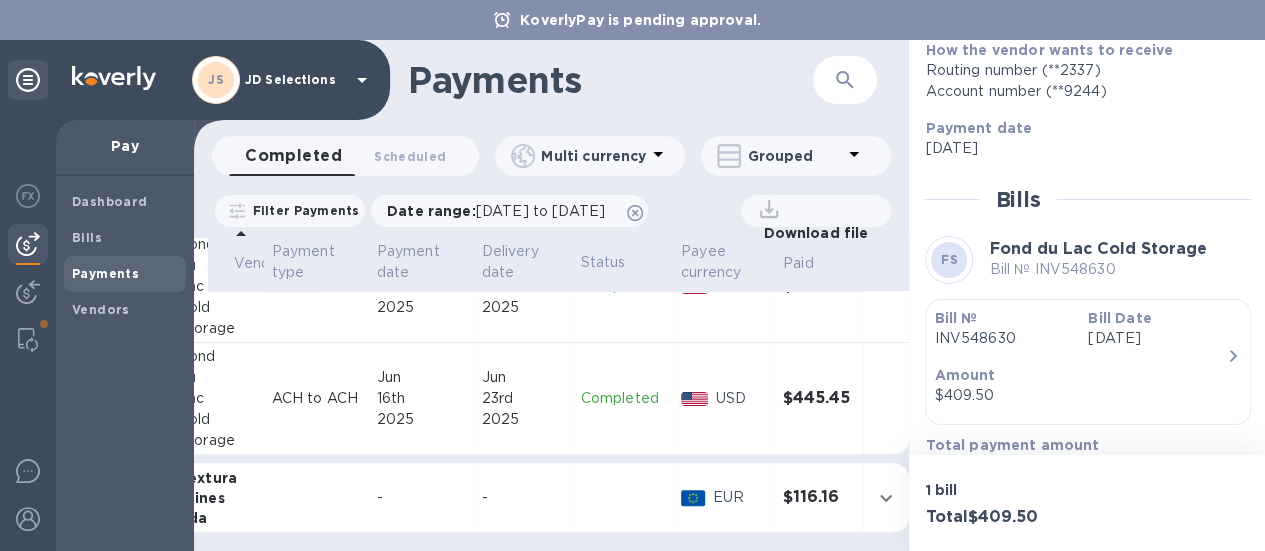 click 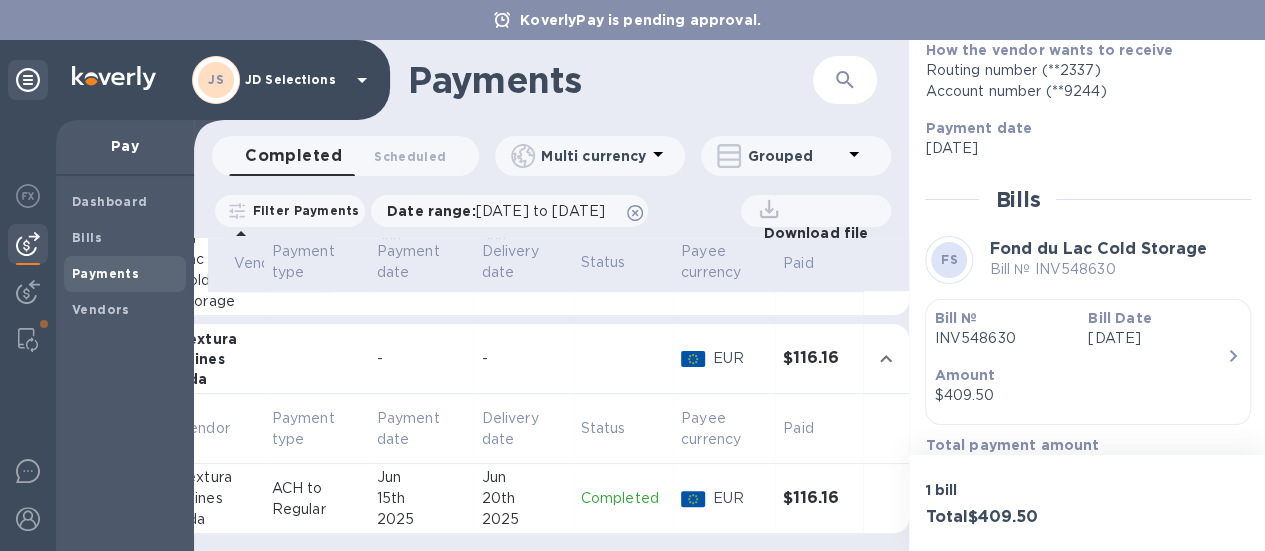 scroll, scrollTop: 606, scrollLeft: 164, axis: both 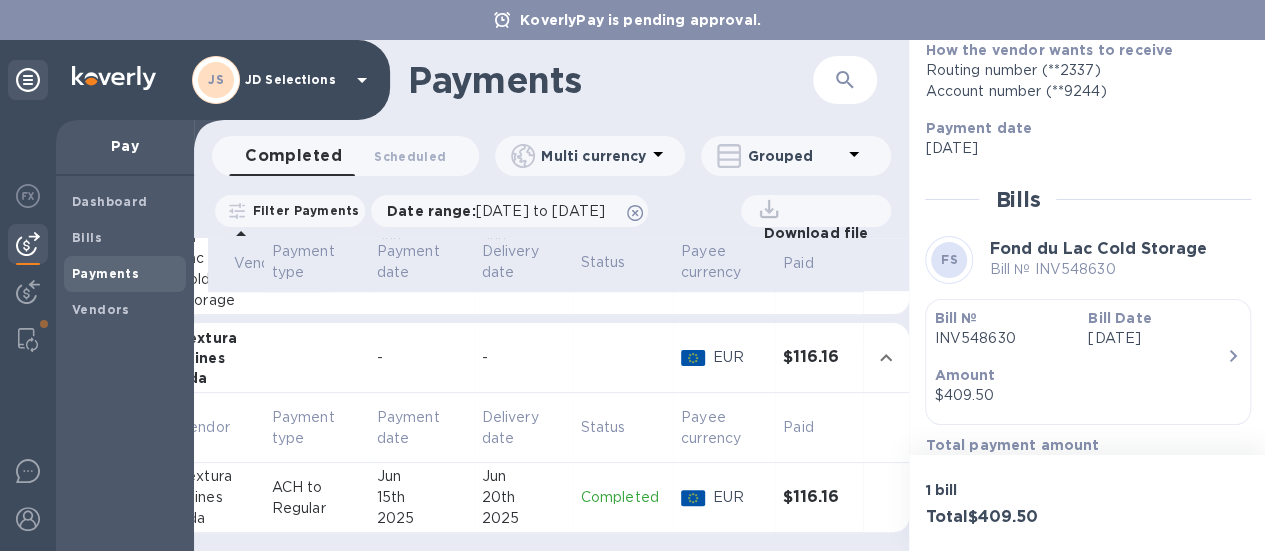 click on "20th" at bounding box center [523, 497] 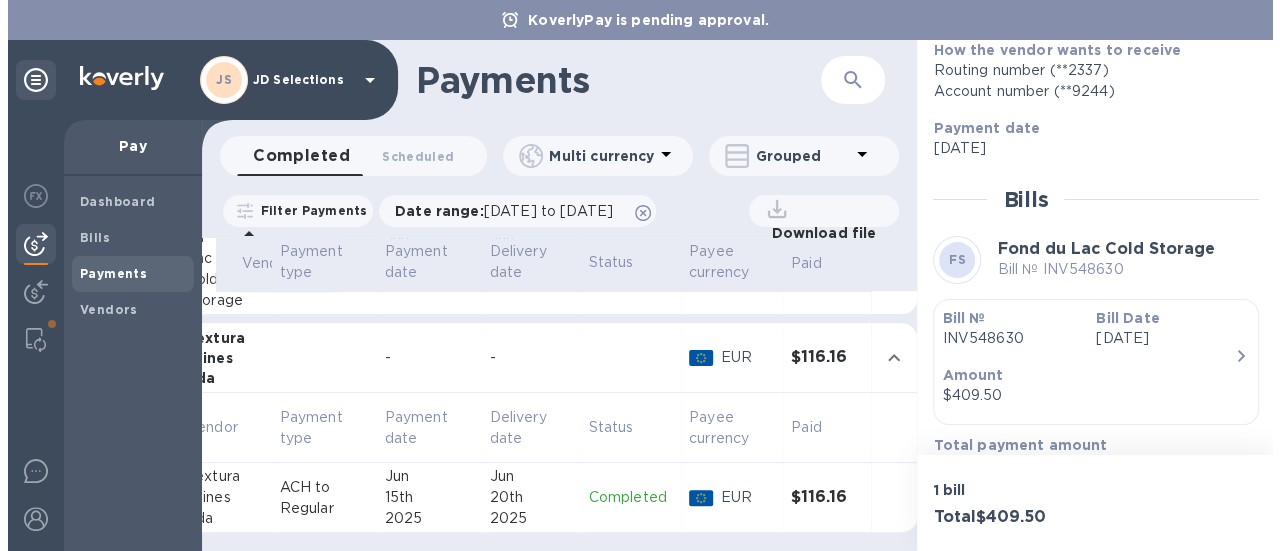 scroll, scrollTop: 606, scrollLeft: 156, axis: both 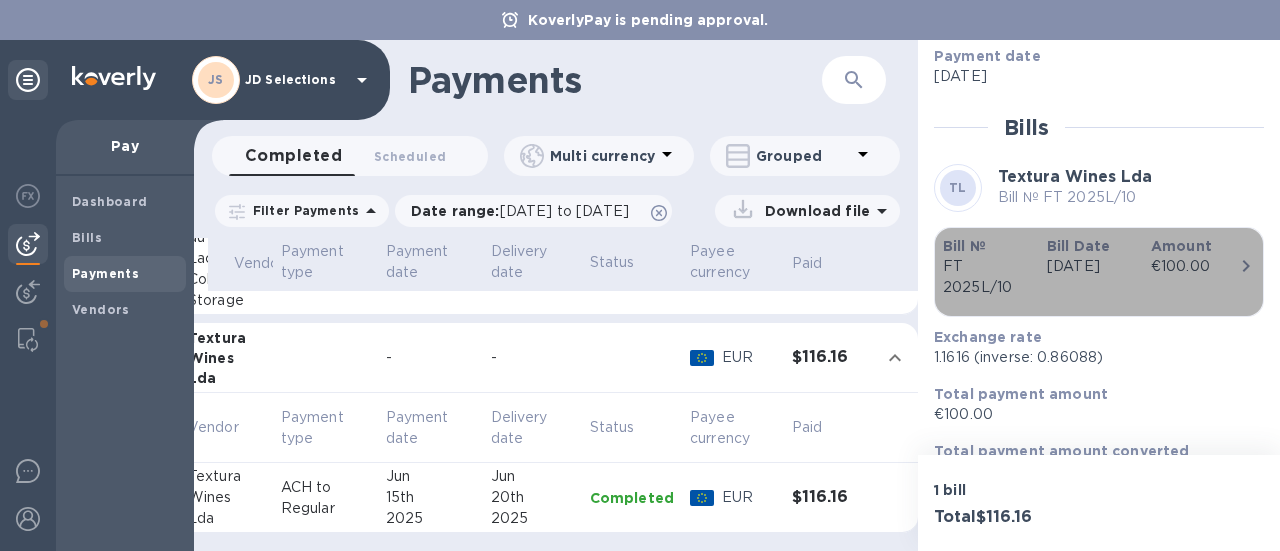click 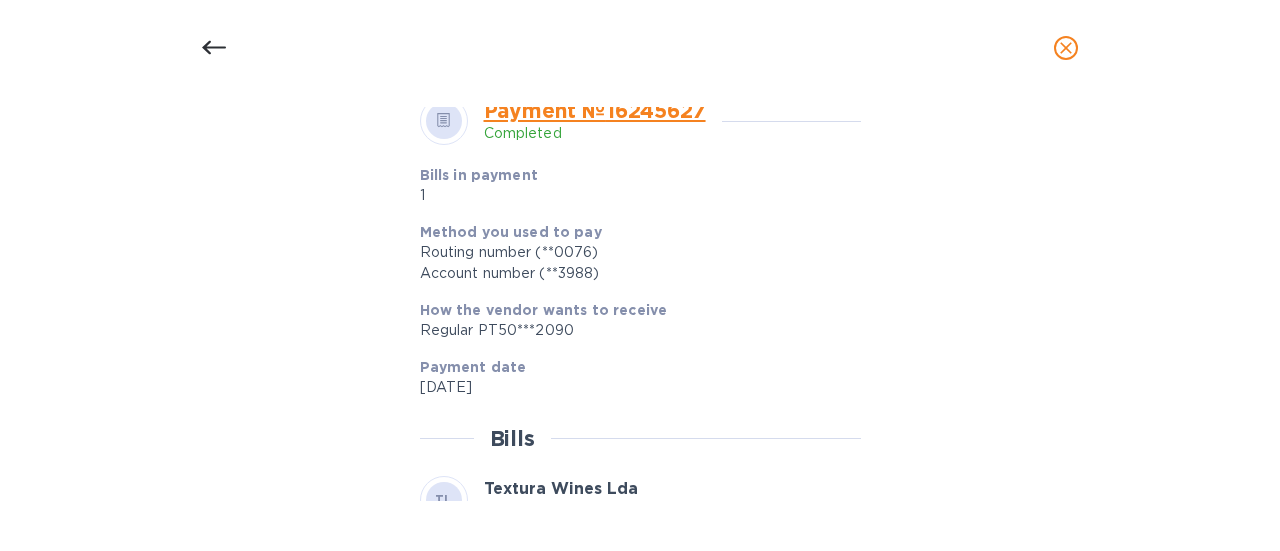 scroll, scrollTop: 758, scrollLeft: 0, axis: vertical 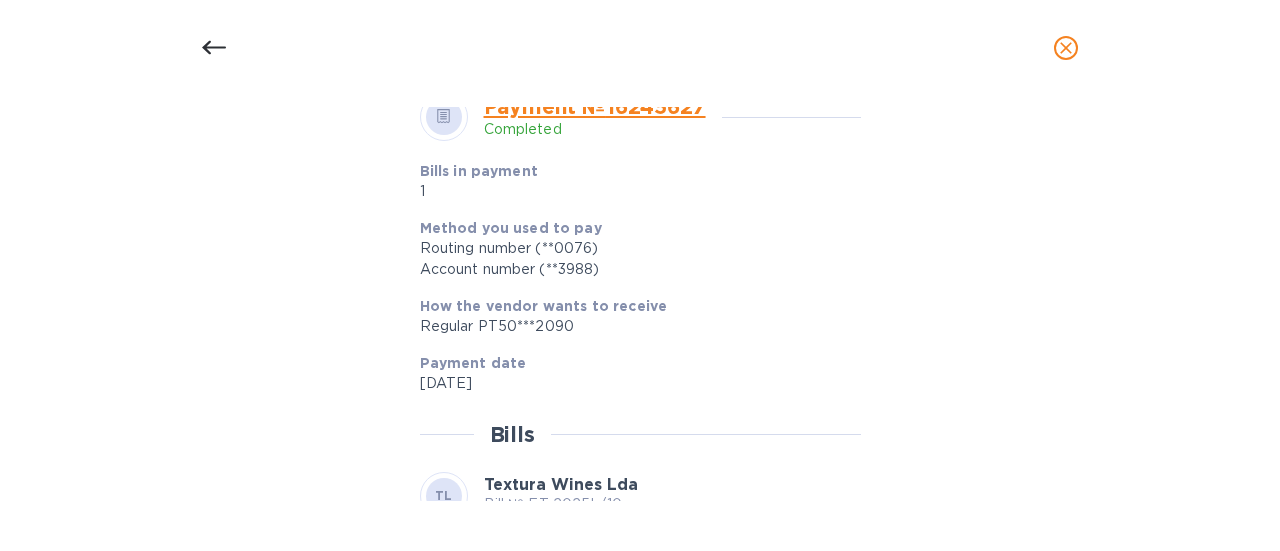 click at bounding box center [640, 69] 